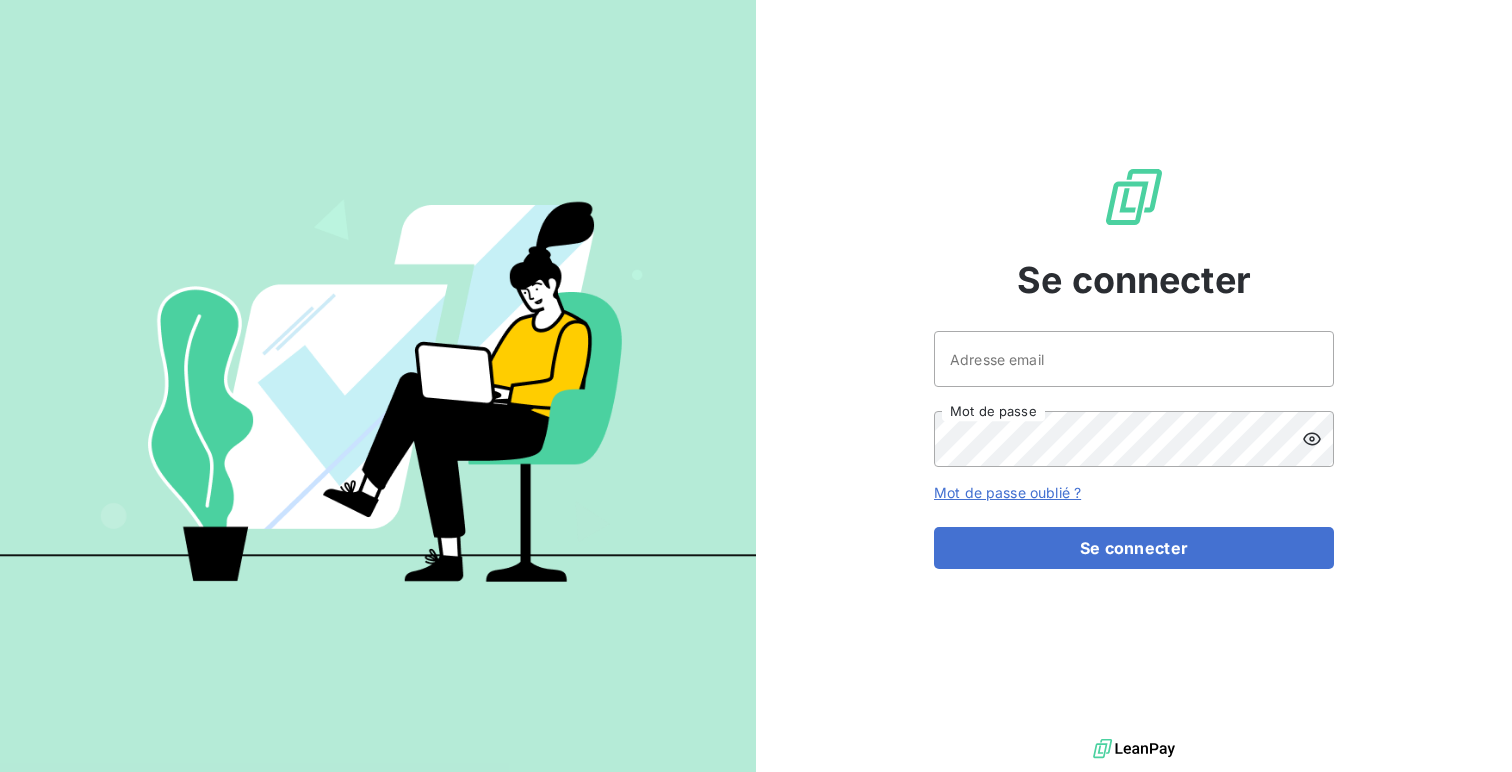 scroll, scrollTop: 0, scrollLeft: 0, axis: both 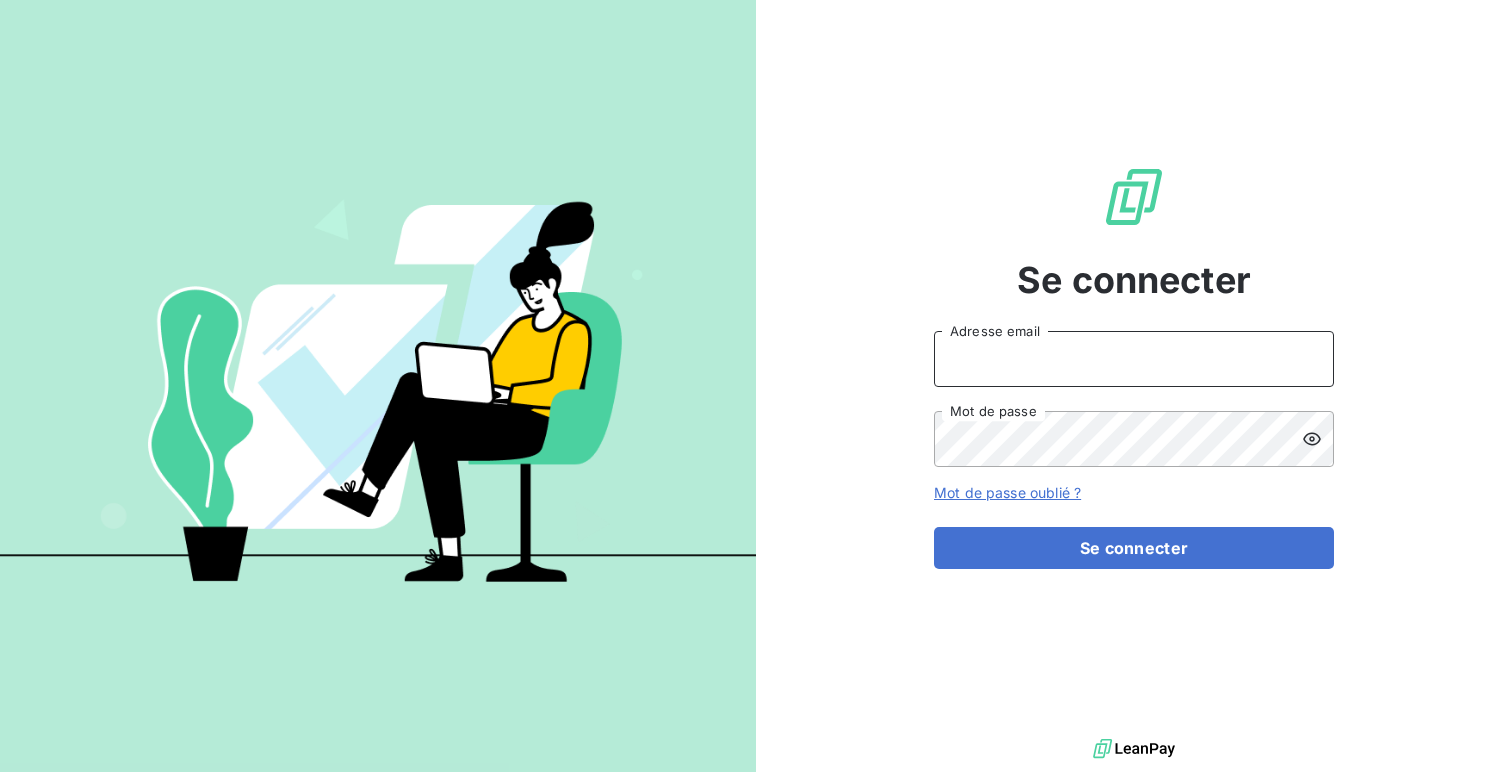 click on "Adresse email" at bounding box center (1134, 359) 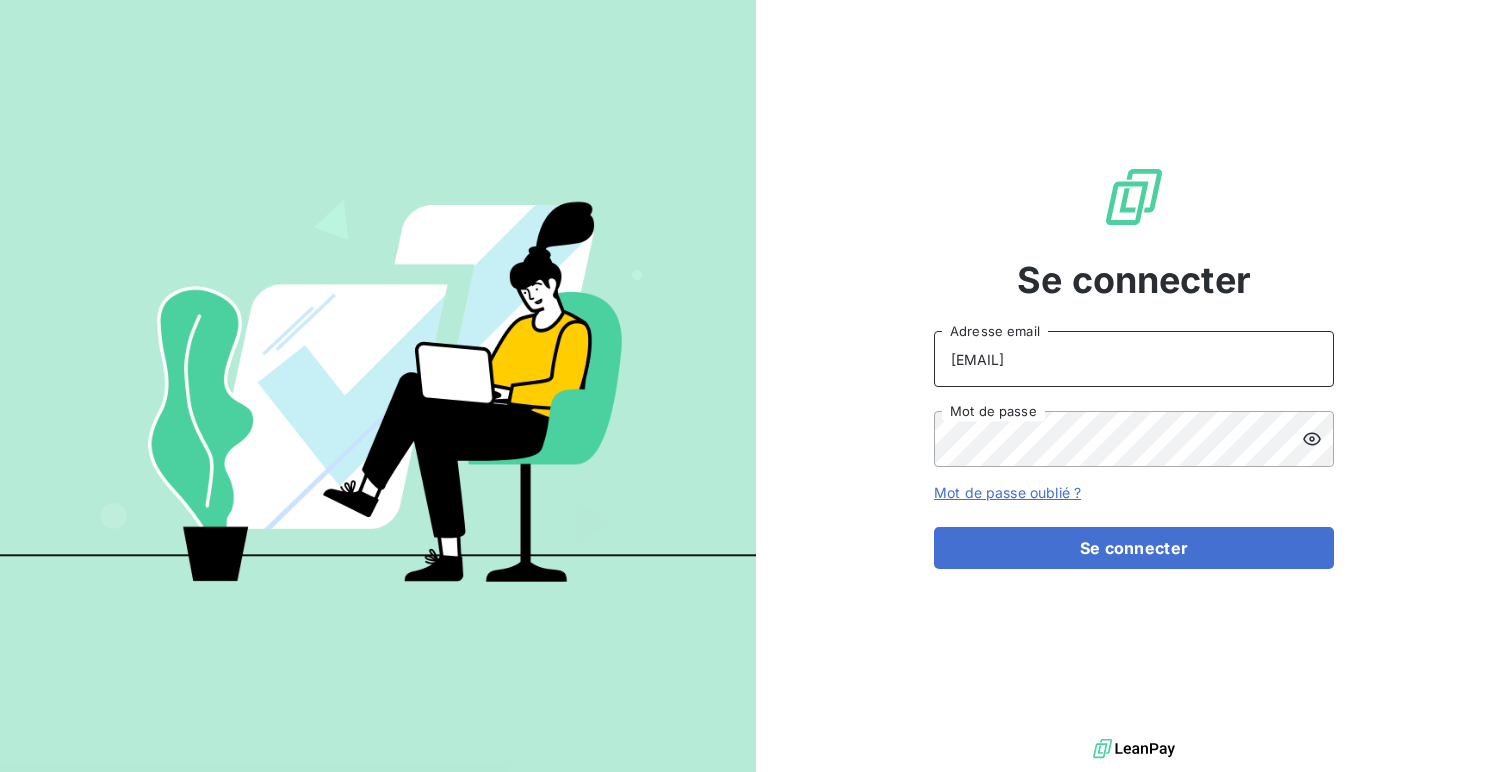 type on "[EMAIL]" 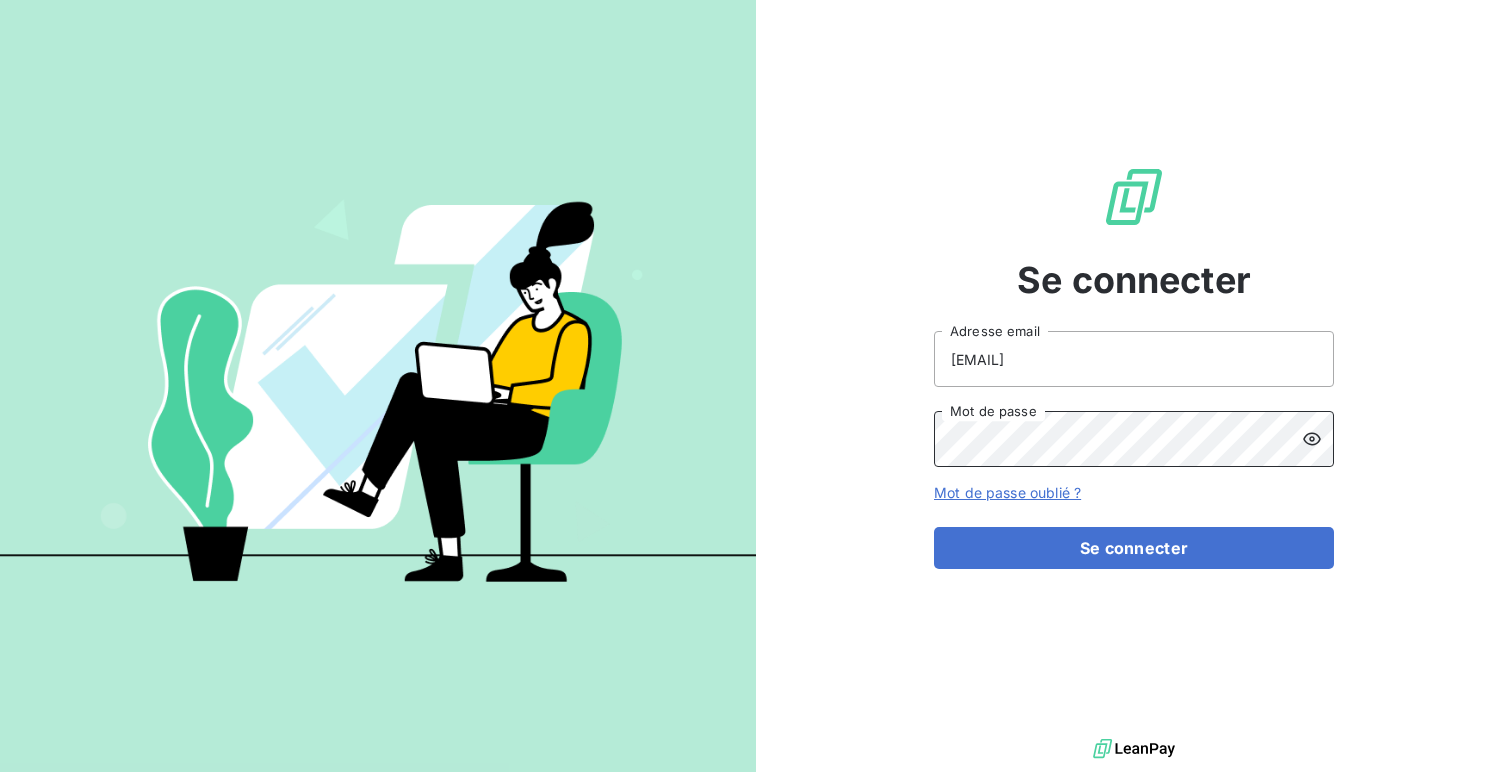 click on "Se connecter" at bounding box center (1134, 548) 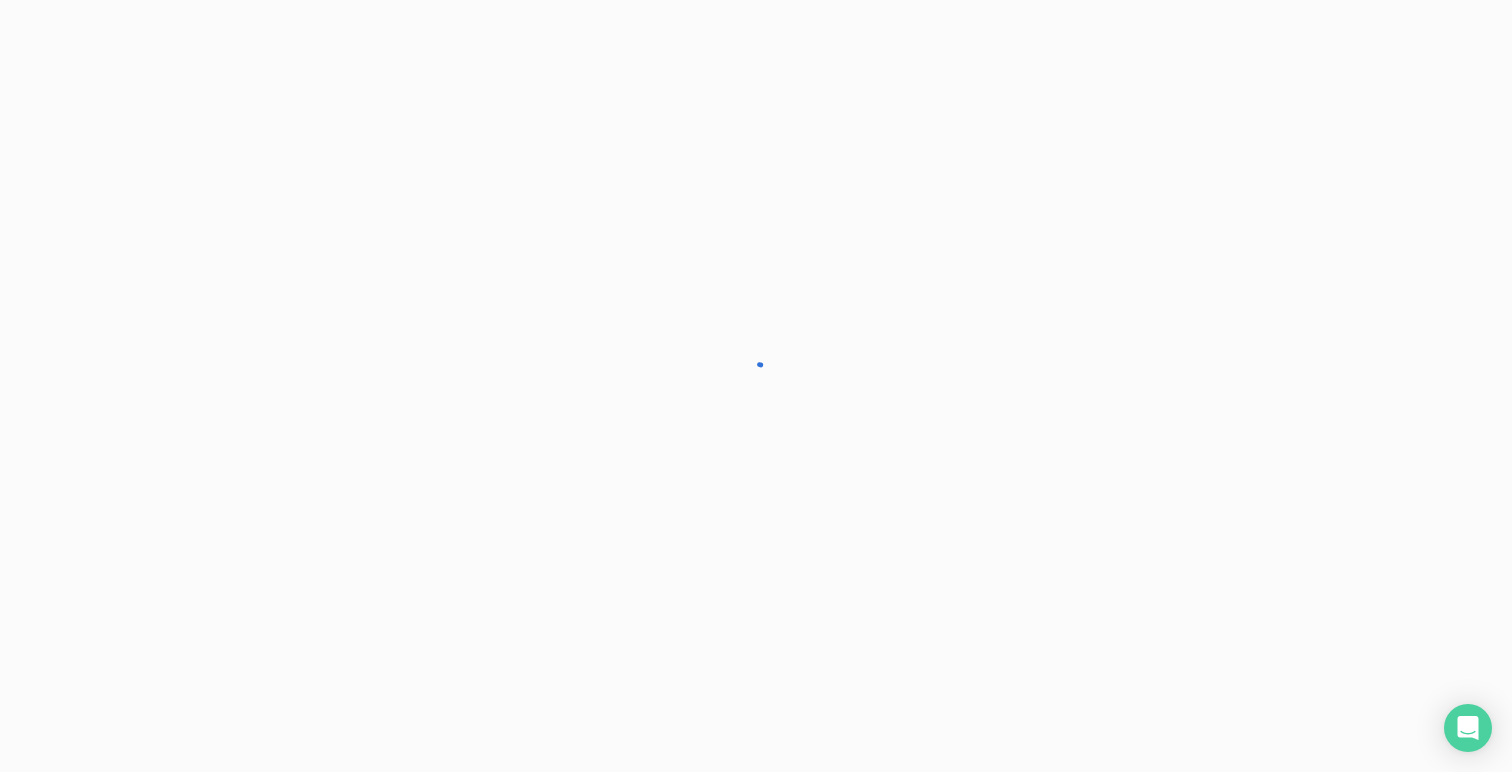 scroll, scrollTop: 0, scrollLeft: 0, axis: both 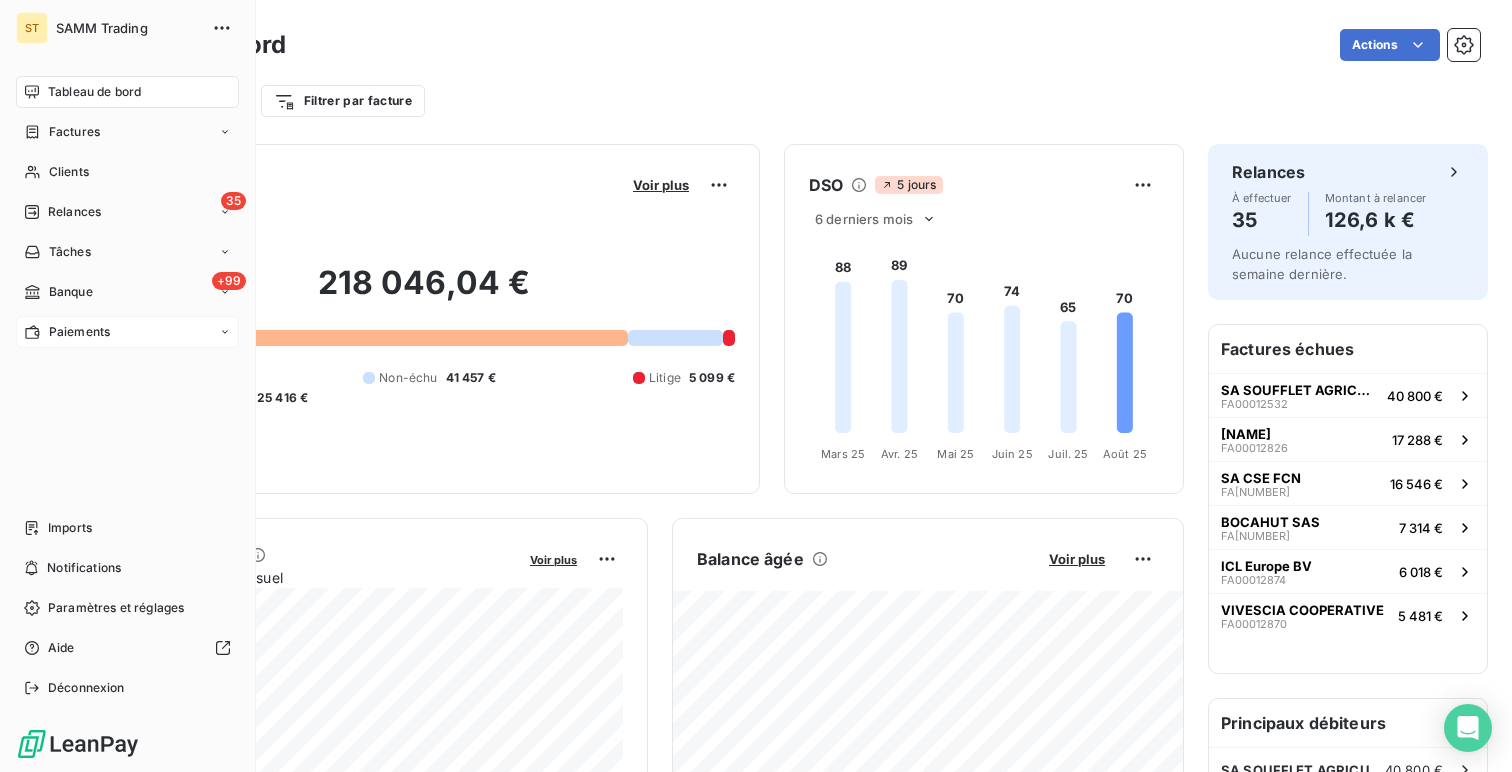click on "Paiements" at bounding box center [79, 332] 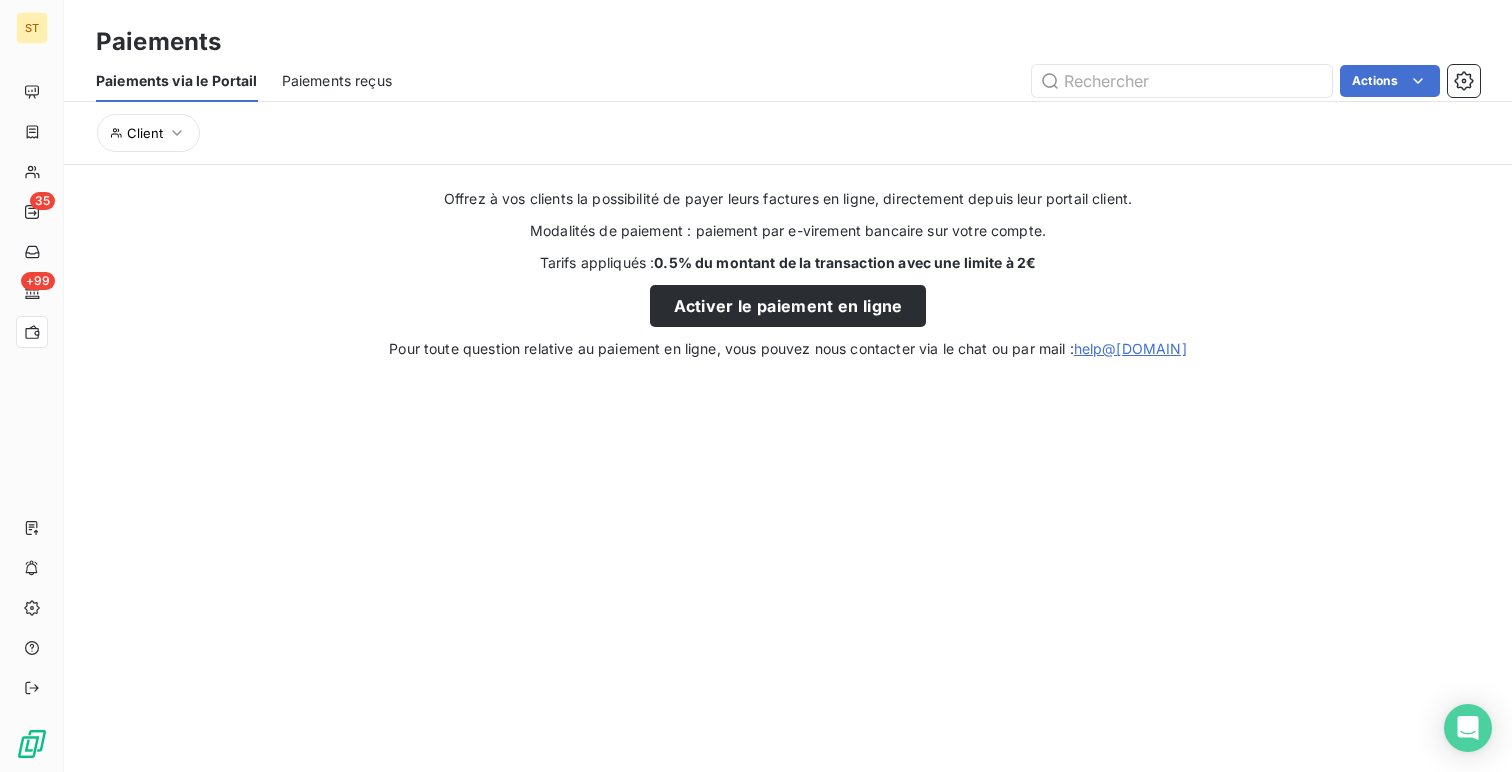 click on "Paiements reçus" at bounding box center (337, 81) 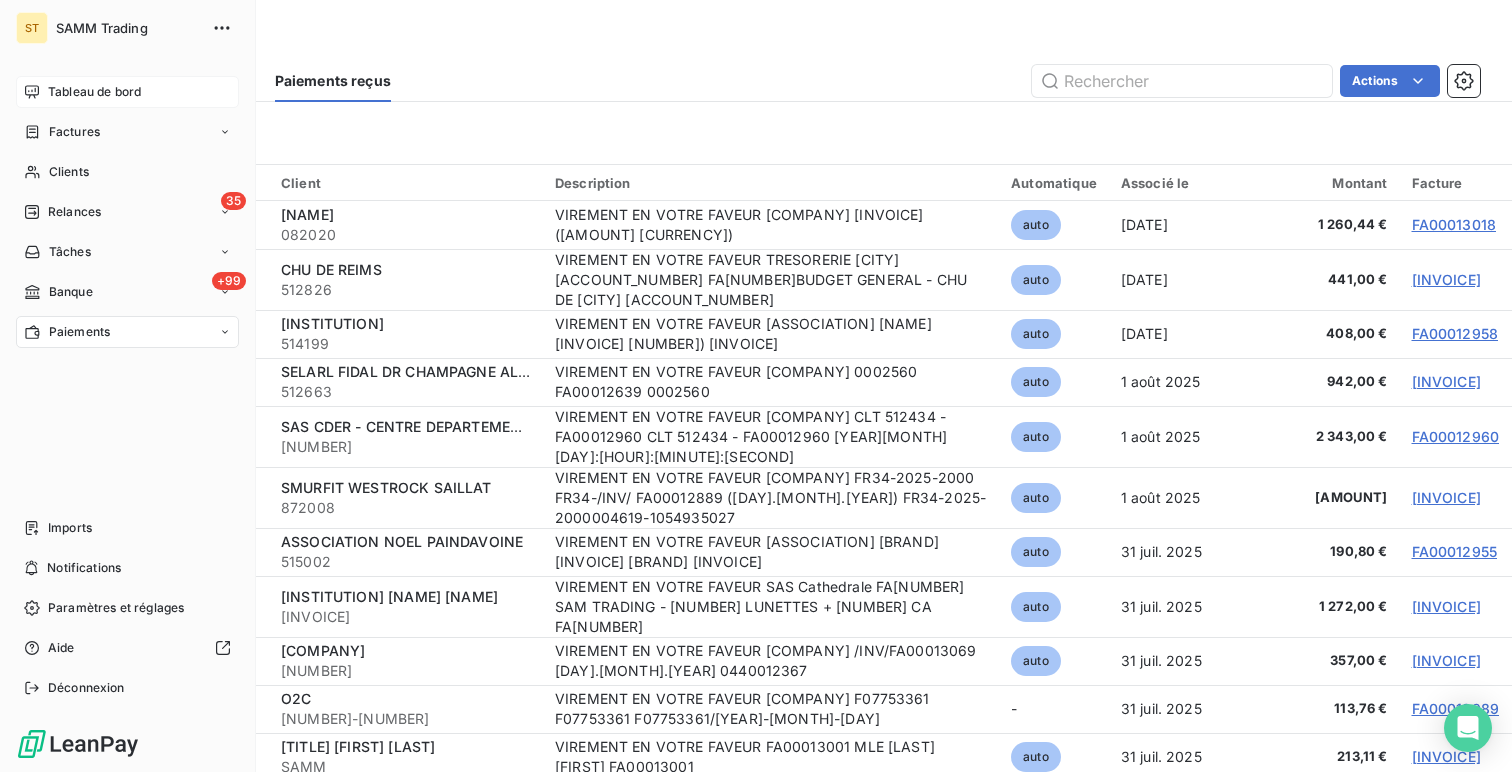 click 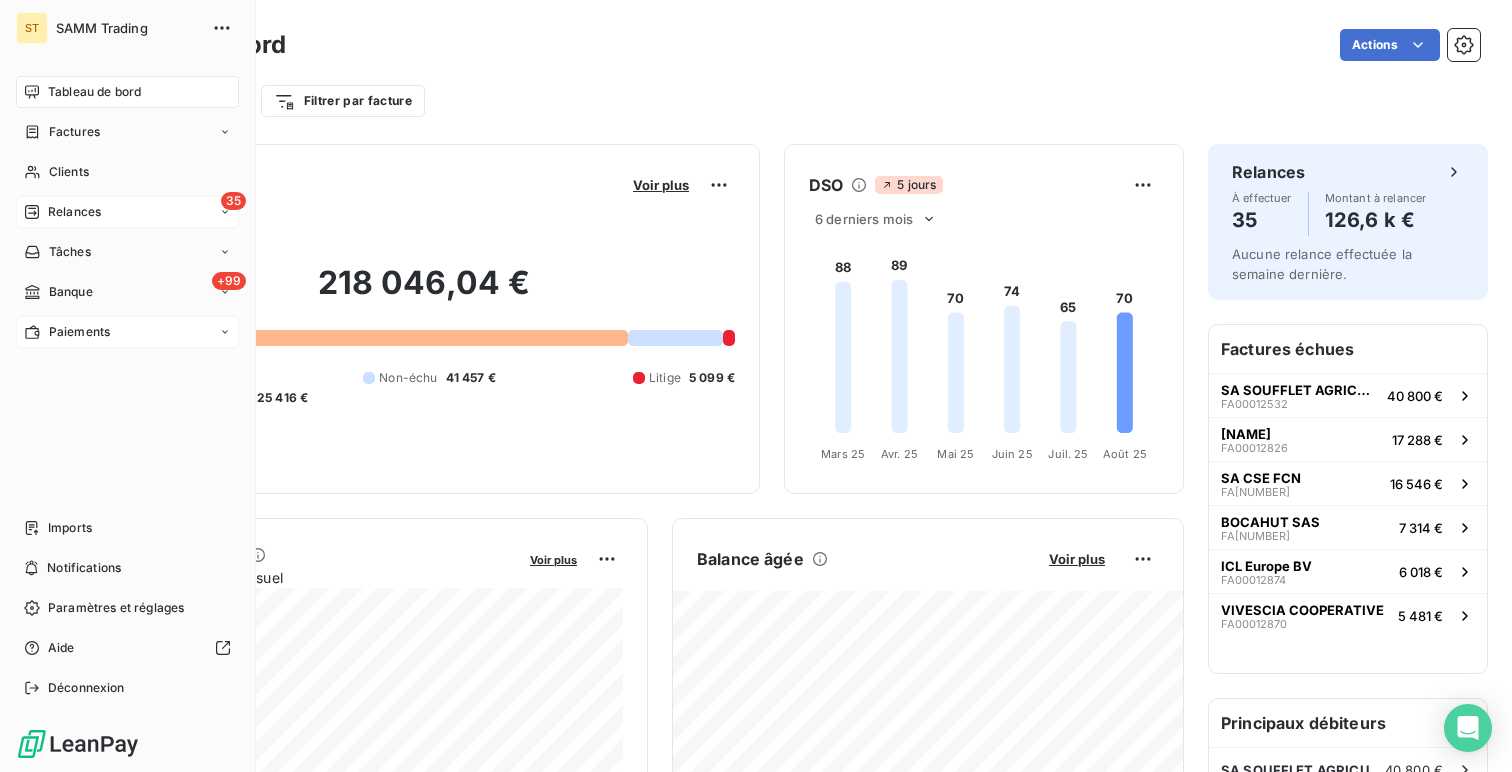 click on "35 Relances" at bounding box center [127, 212] 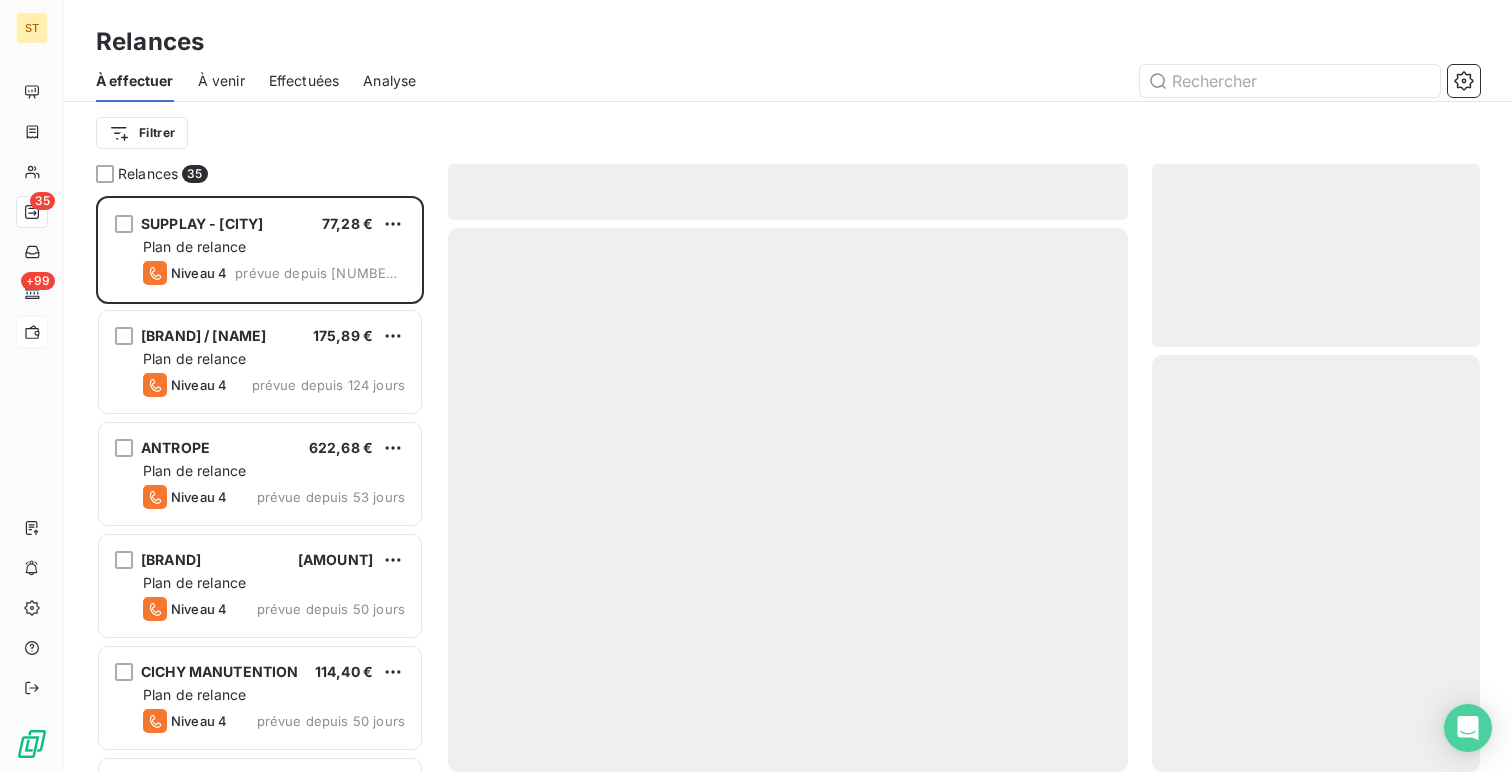 scroll, scrollTop: 1, scrollLeft: 1, axis: both 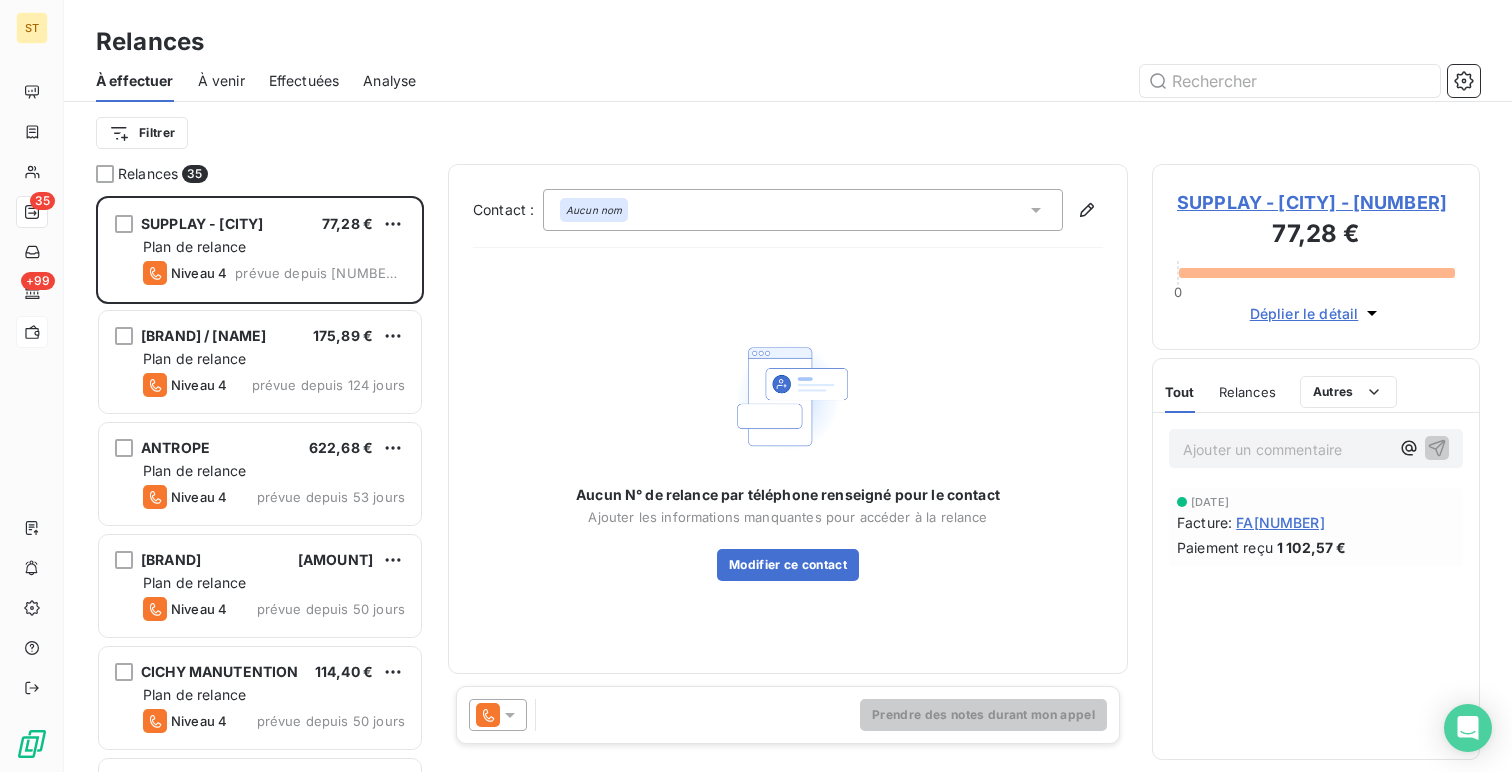 click on "Effectuées" at bounding box center (304, 81) 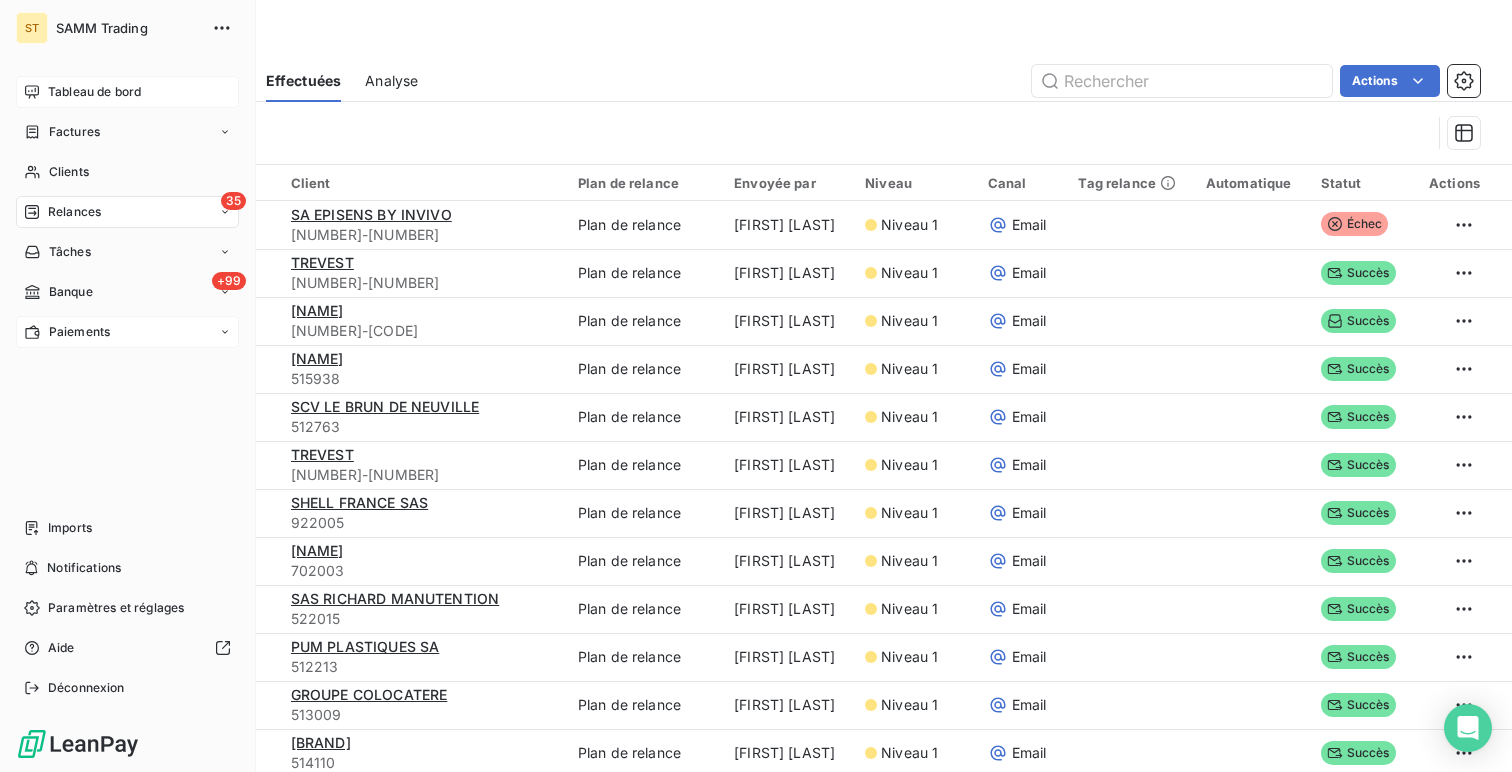 click on "Tableau de bord" at bounding box center (127, 92) 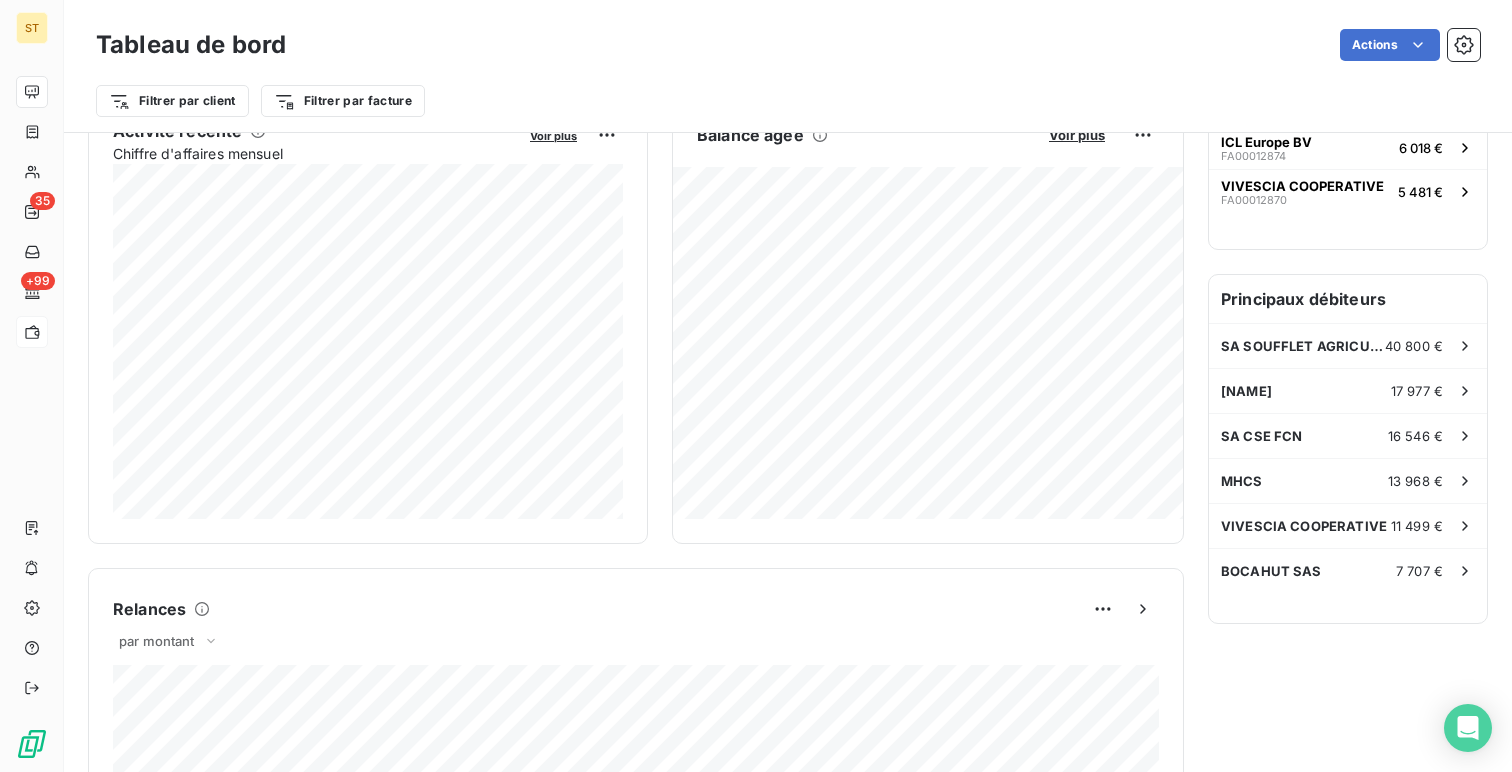 scroll, scrollTop: 762, scrollLeft: 0, axis: vertical 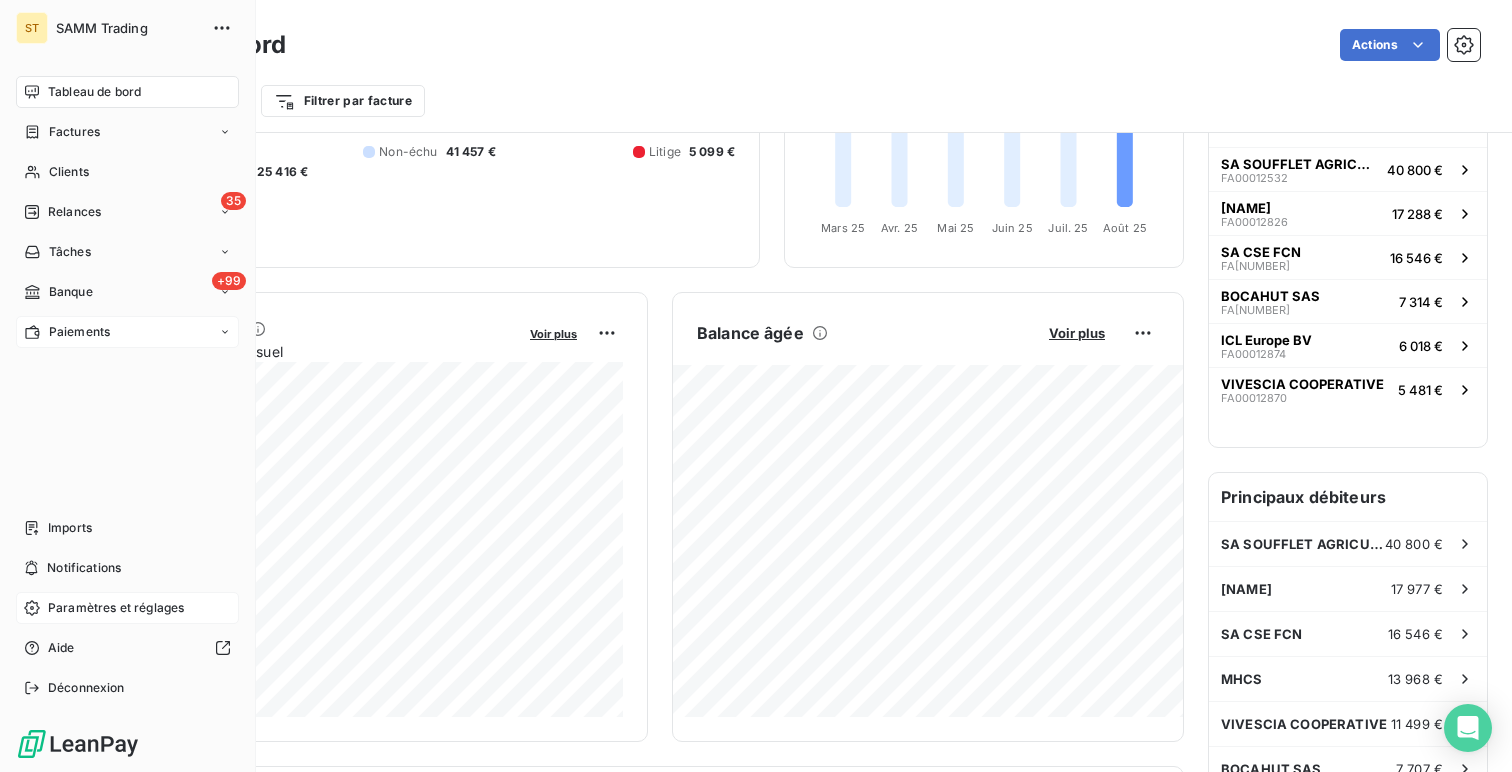 click on "Paramètres et réglages" at bounding box center (116, 608) 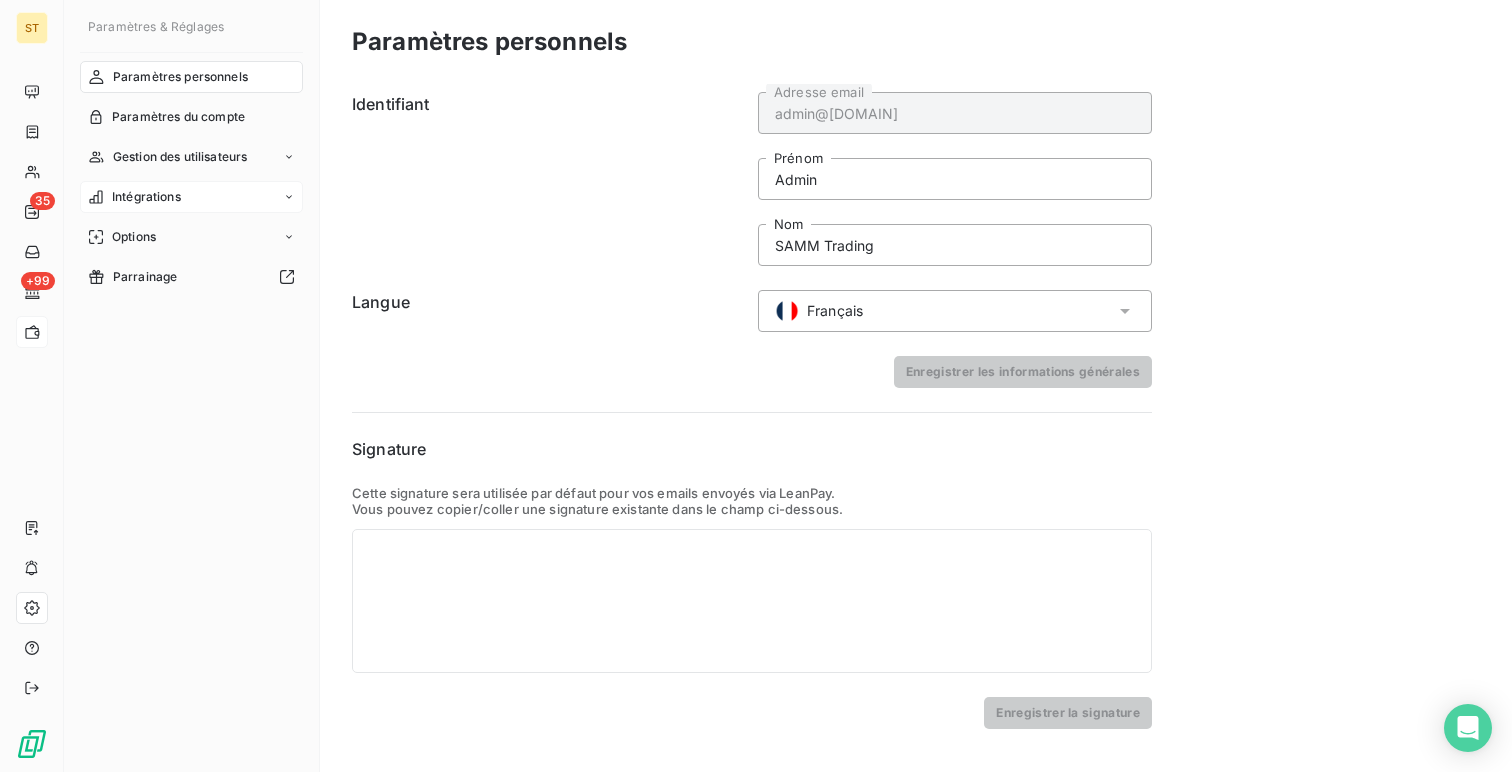 click on "Intégrations" at bounding box center (146, 197) 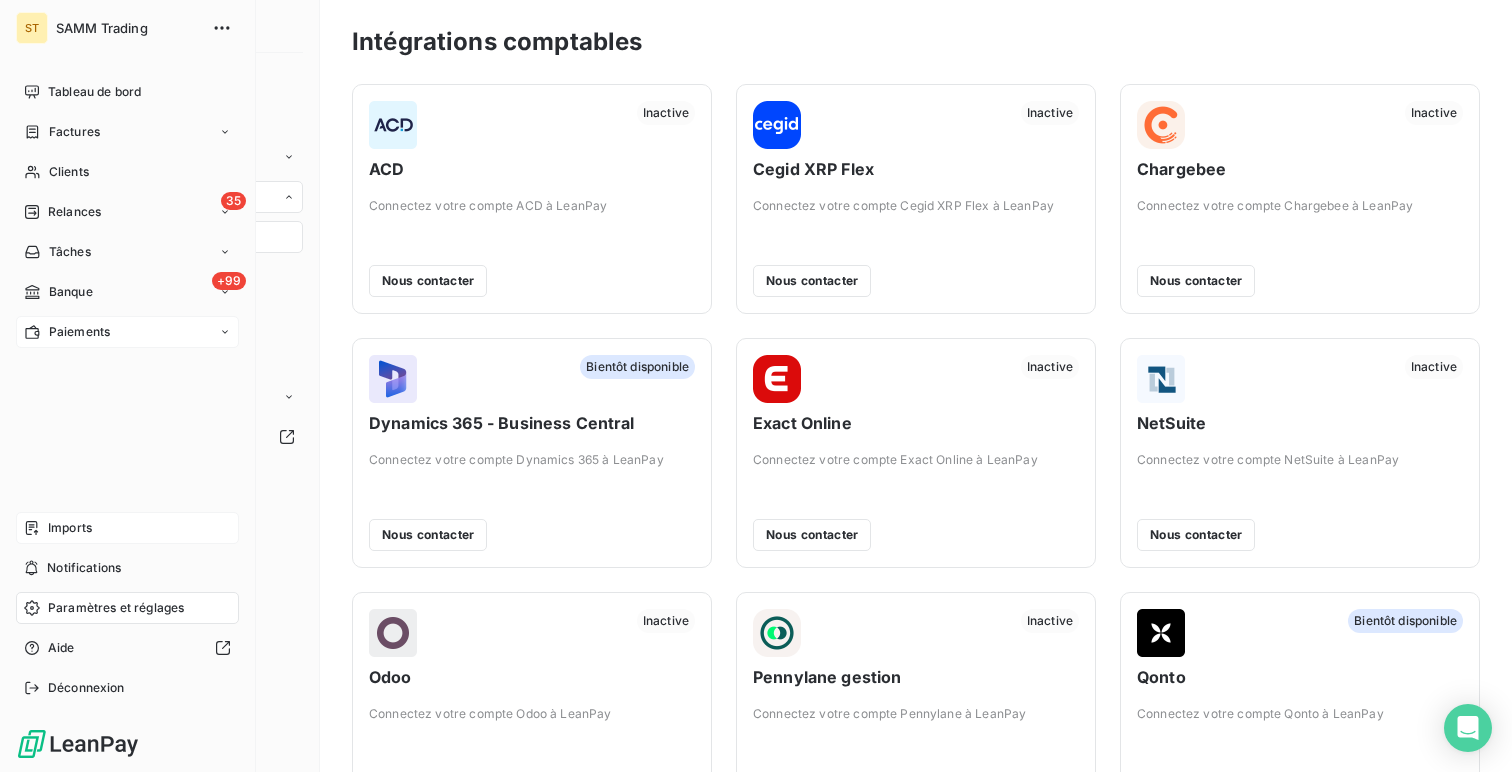click on "Imports" at bounding box center [70, 528] 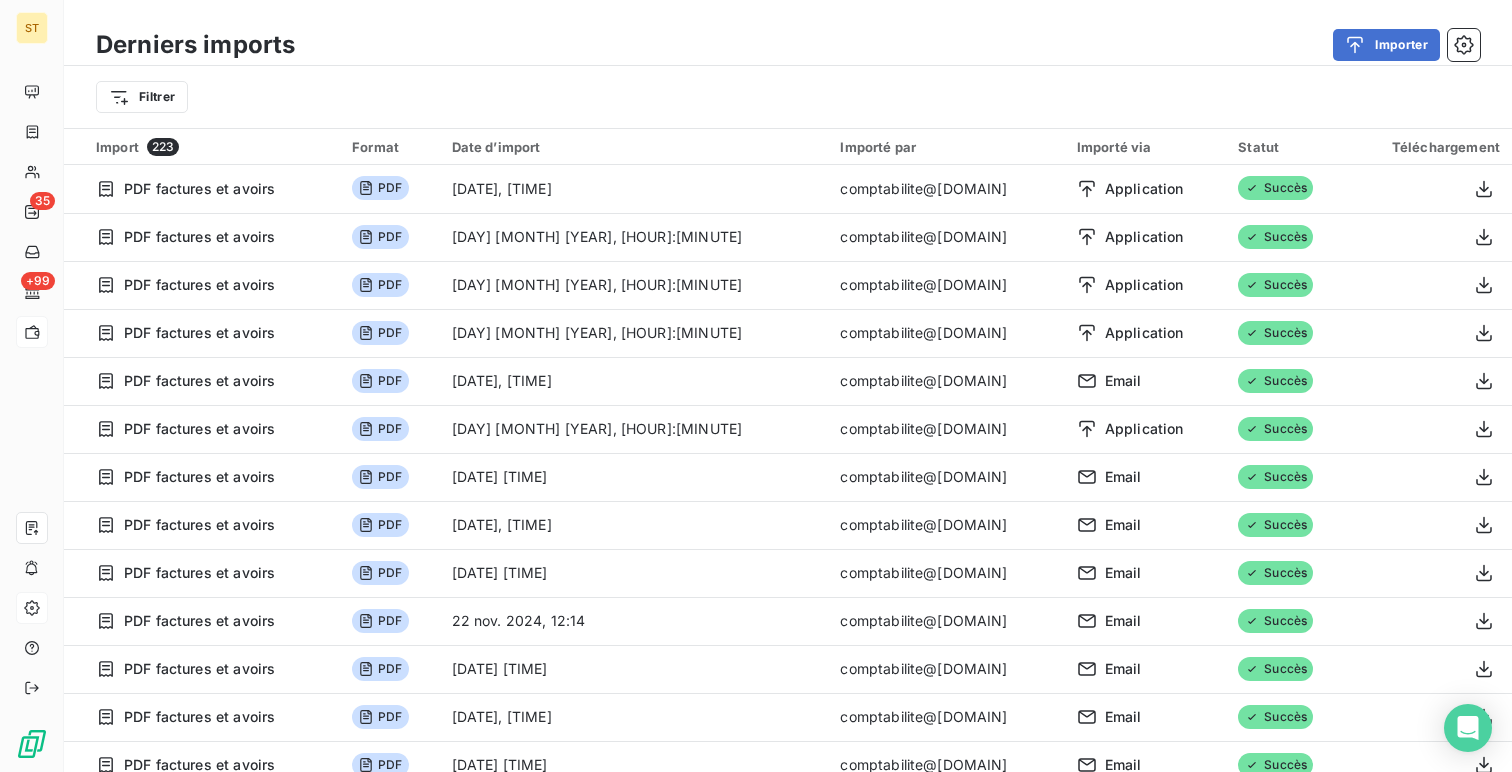 click on "35 +99" at bounding box center [31, 212] 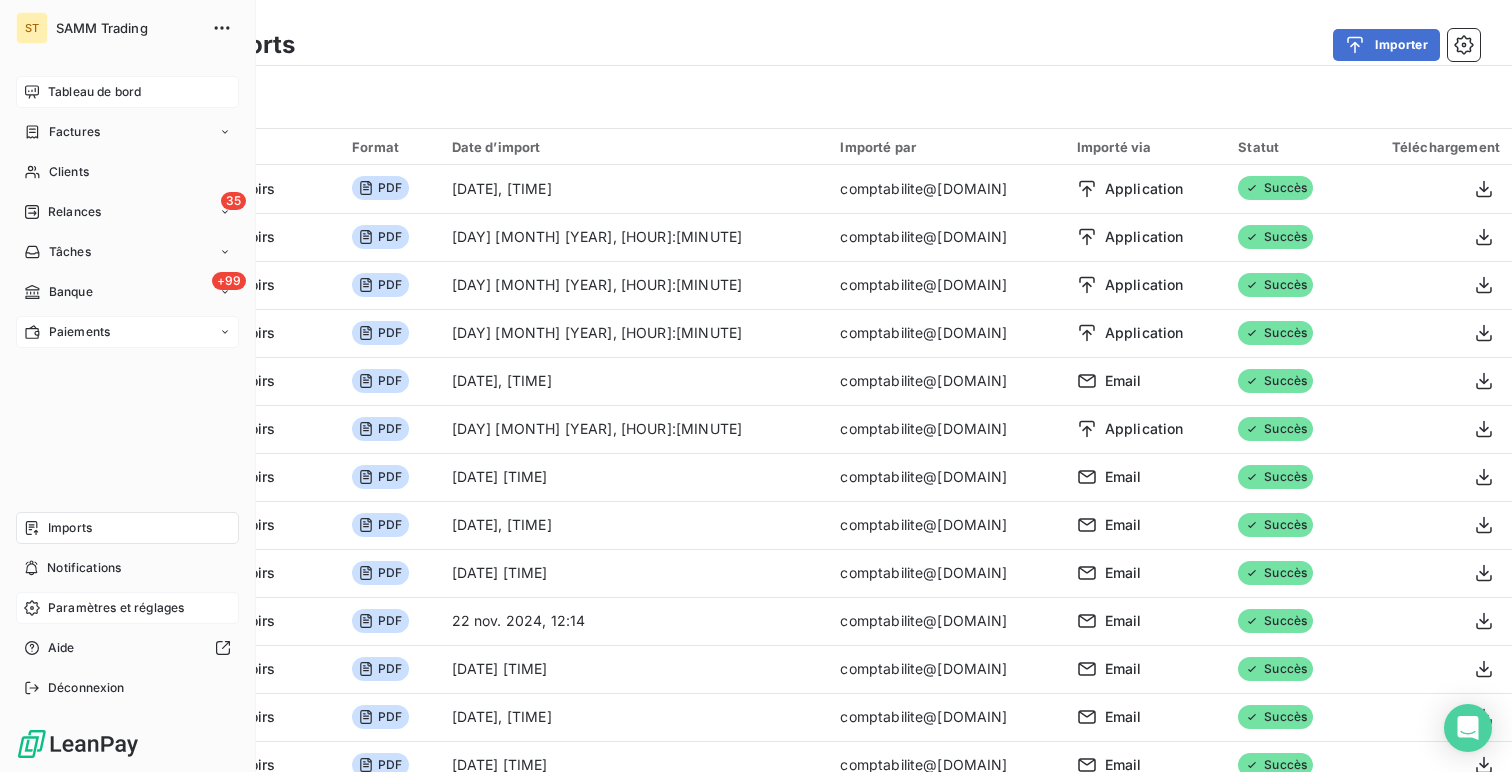 click on "Tableau de bord" at bounding box center [127, 92] 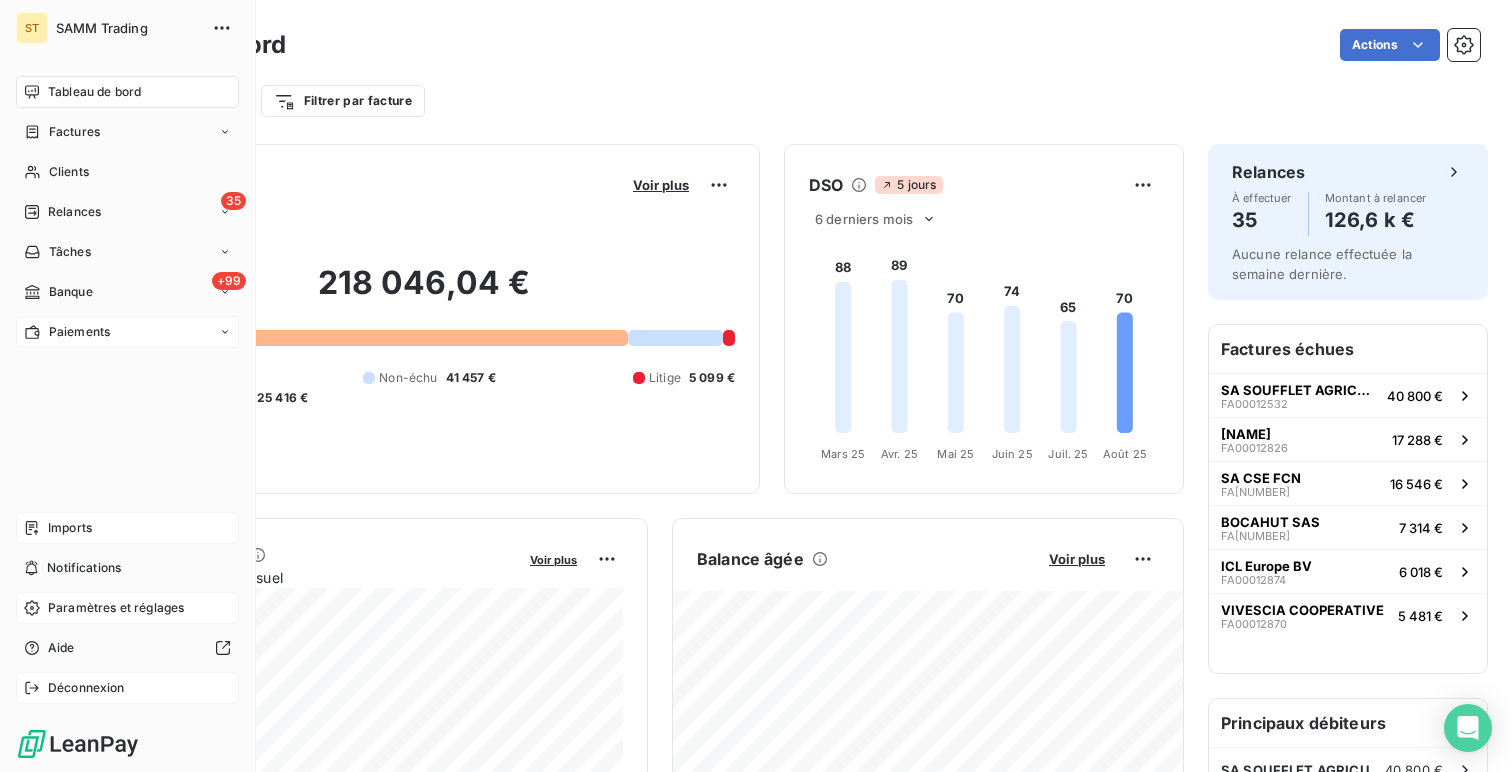 click on "Déconnexion" at bounding box center [86, 688] 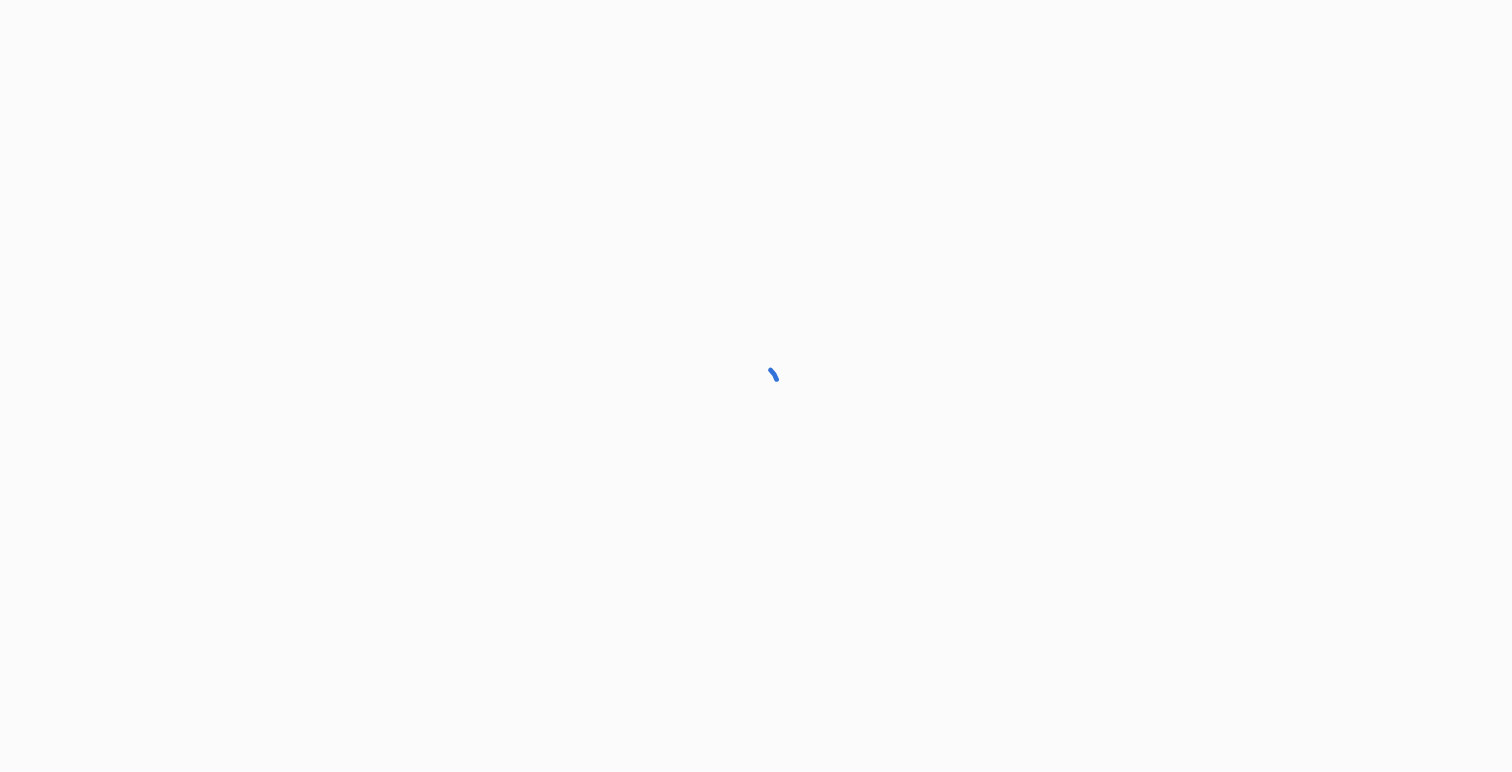 scroll, scrollTop: 0, scrollLeft: 0, axis: both 